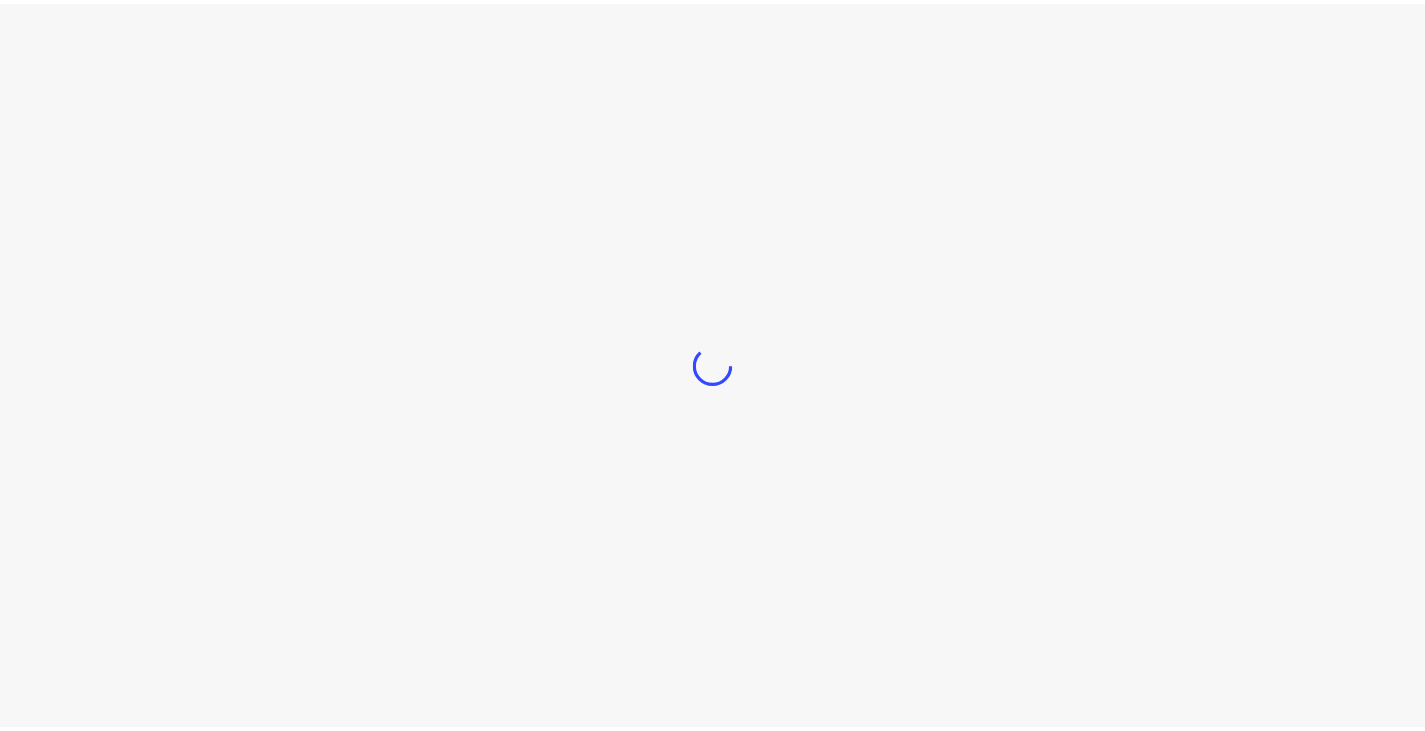 scroll, scrollTop: 0, scrollLeft: 0, axis: both 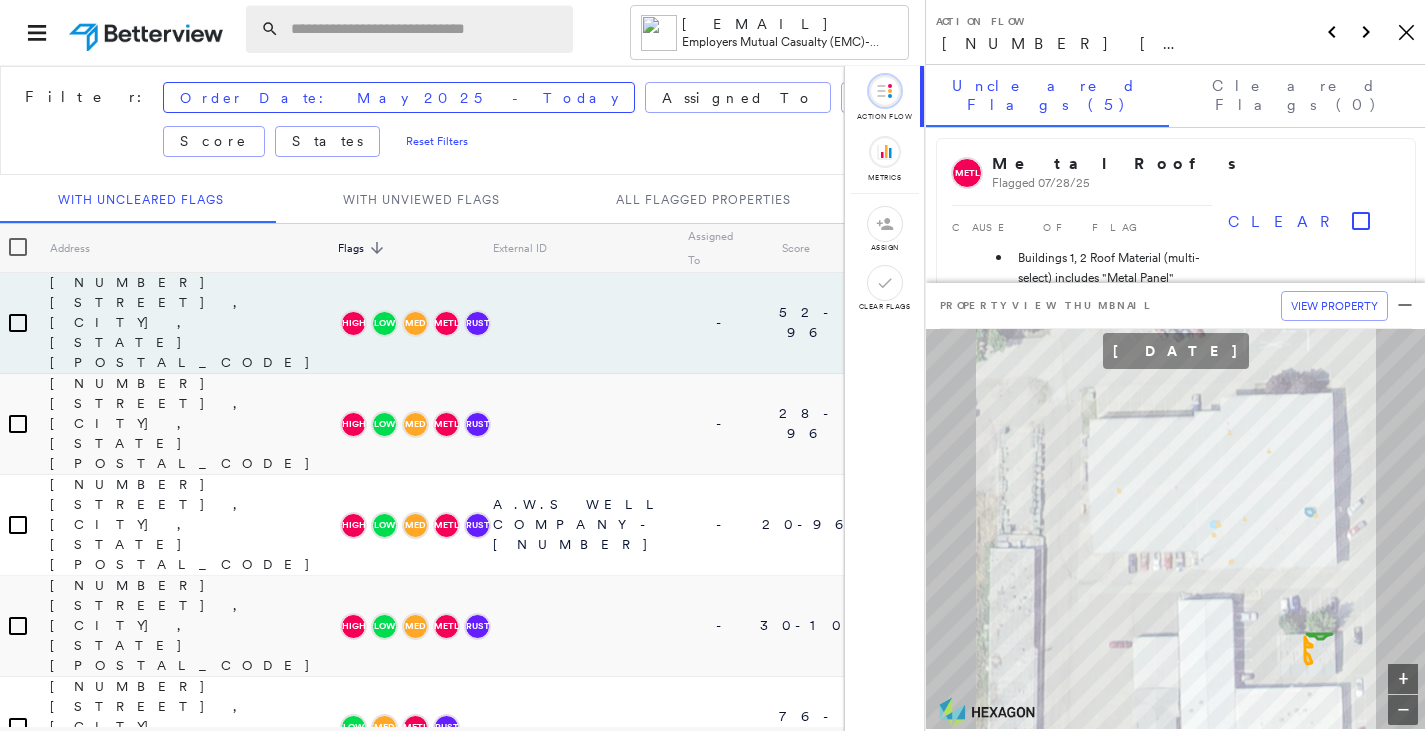 click at bounding box center [426, 29] 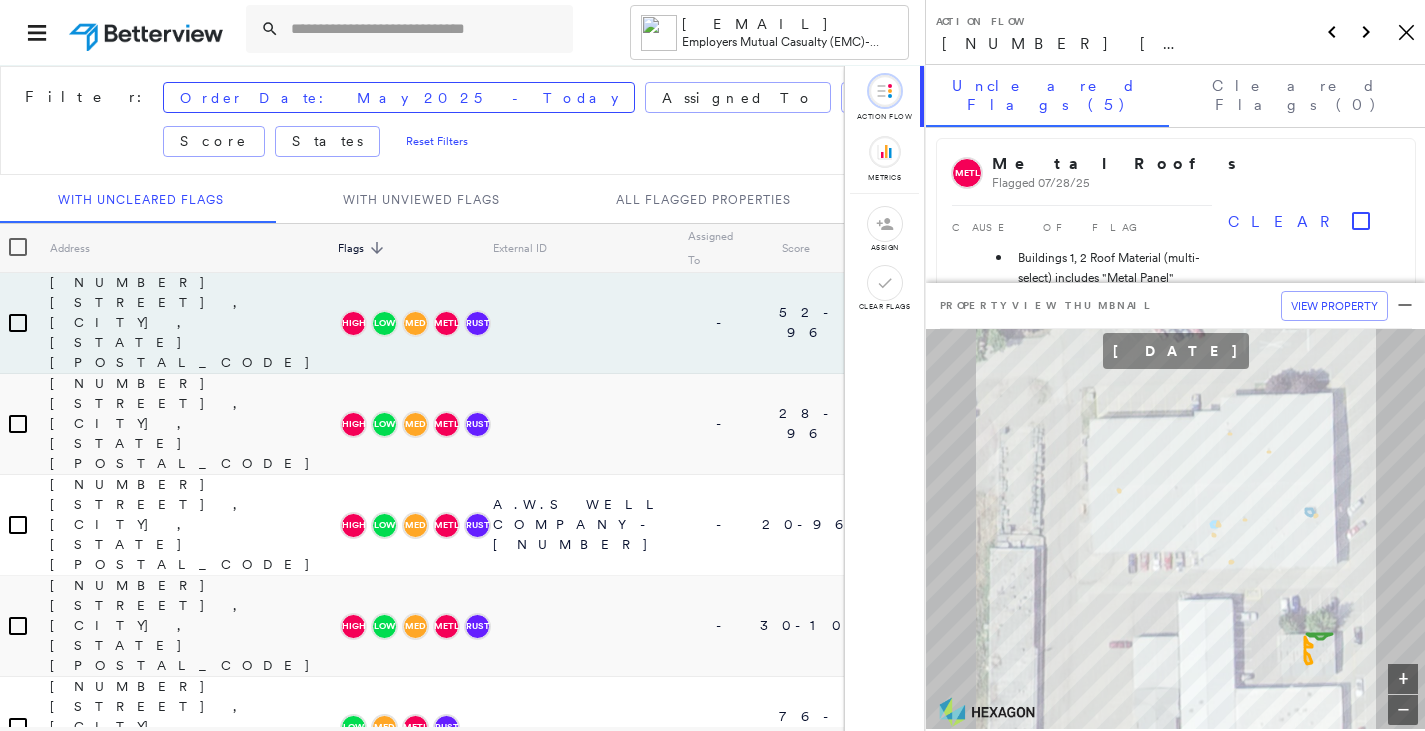 paste on "**********" 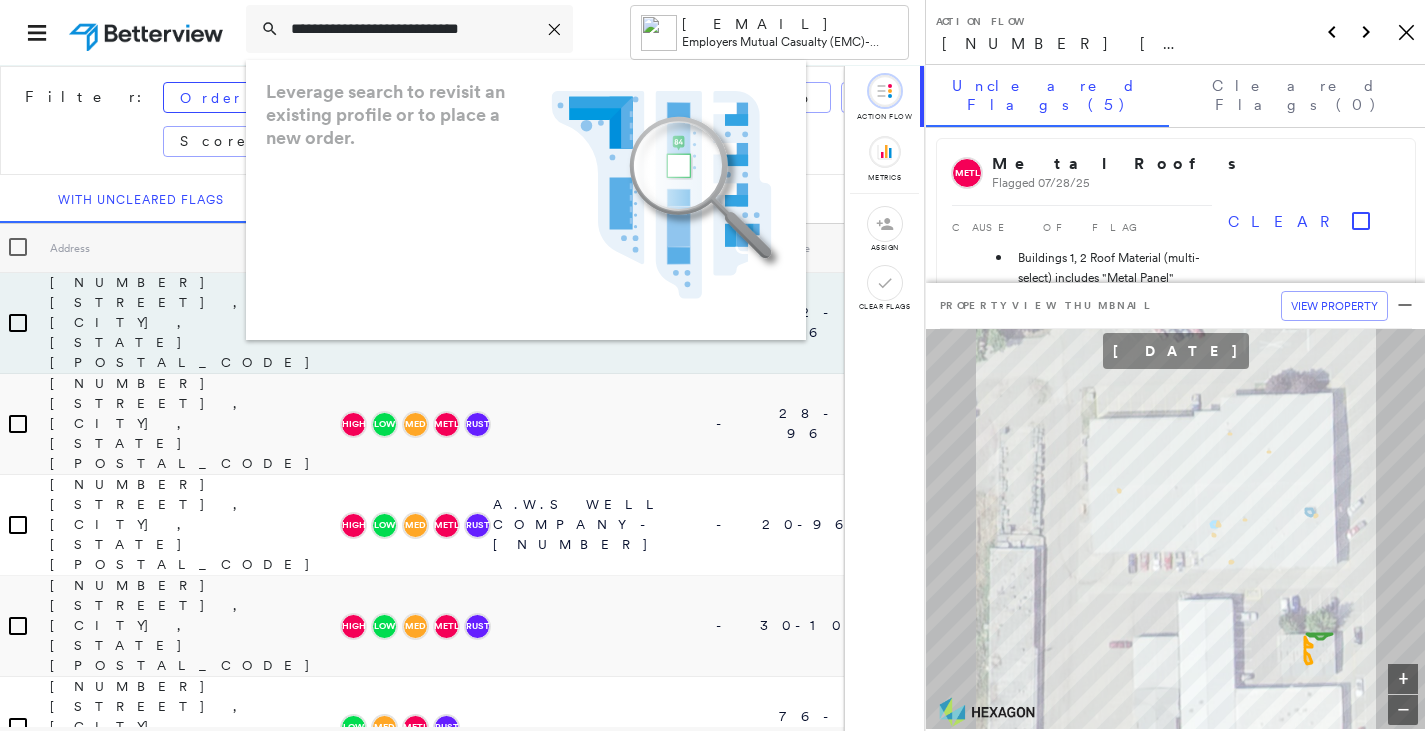 scroll, scrollTop: 0, scrollLeft: 8, axis: horizontal 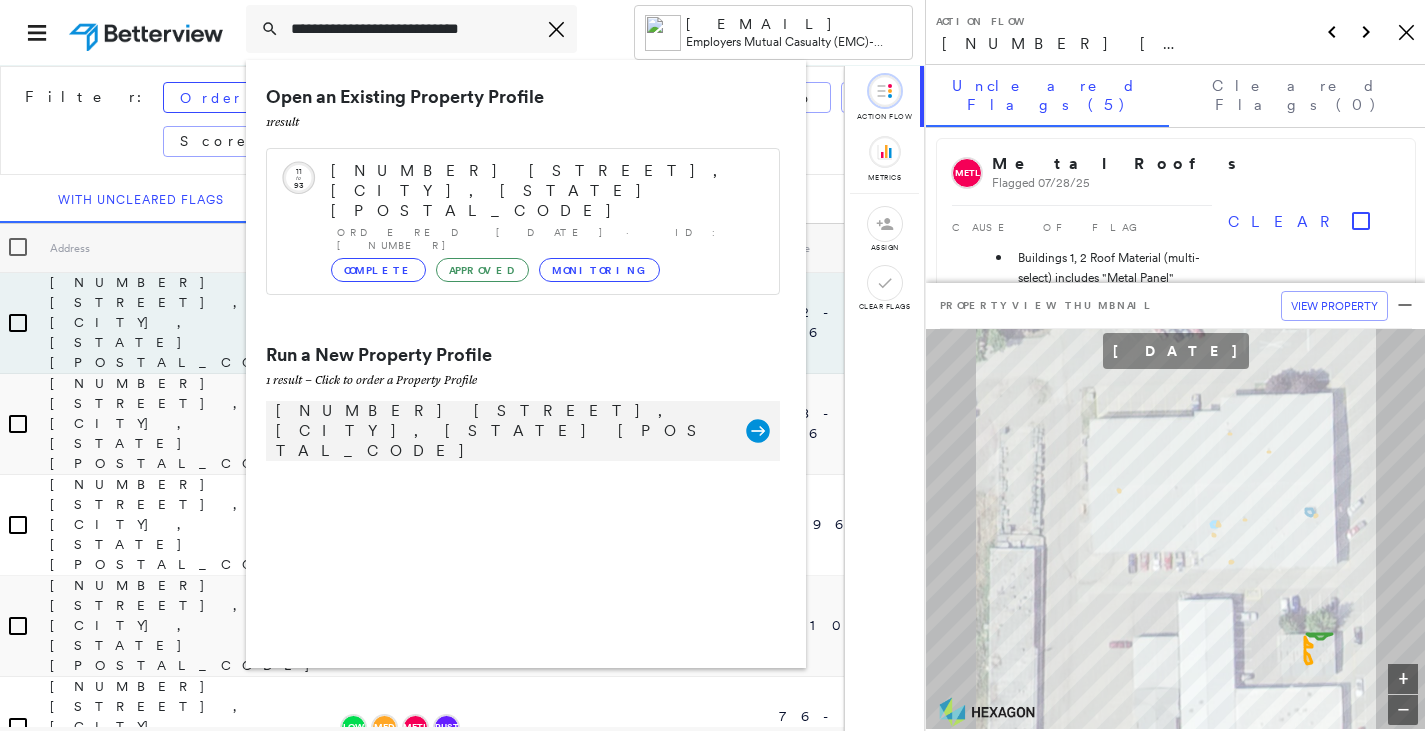 type on "**********" 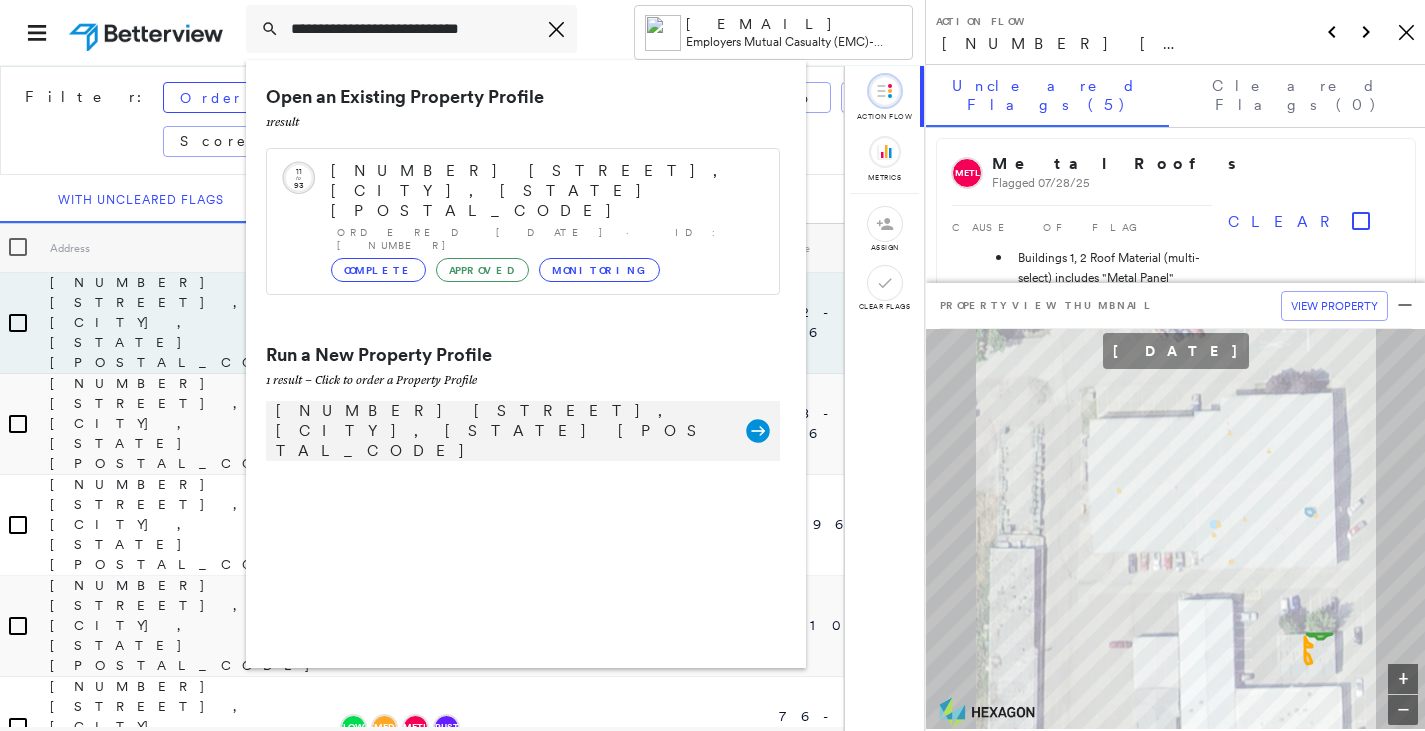 click on "[NUMBER] [STREET], [CITY], [STATE] [POSTAL_CODE]" at bounding box center [501, 431] 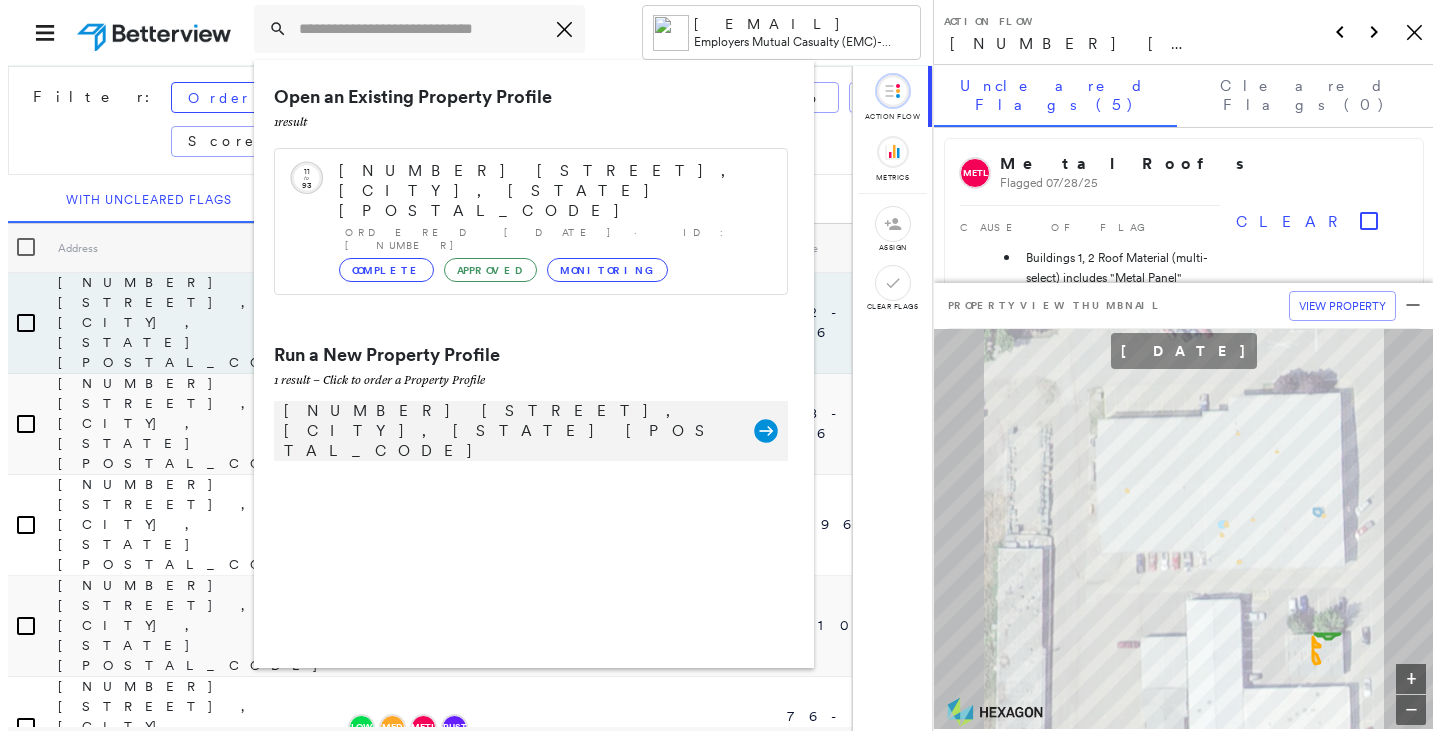 scroll, scrollTop: 0, scrollLeft: 0, axis: both 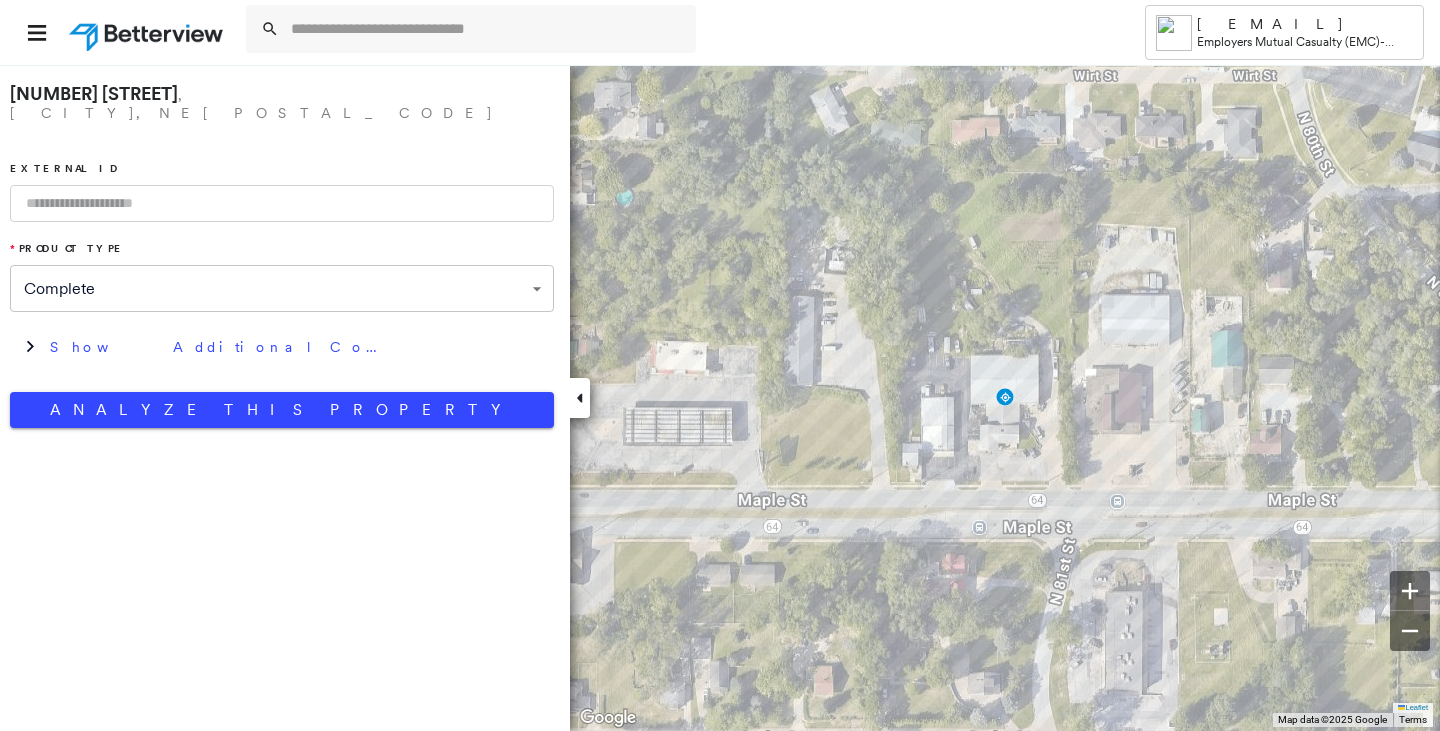 drag, startPoint x: 77, startPoint y: 199, endPoint x: 106, endPoint y: 228, distance: 41.01219 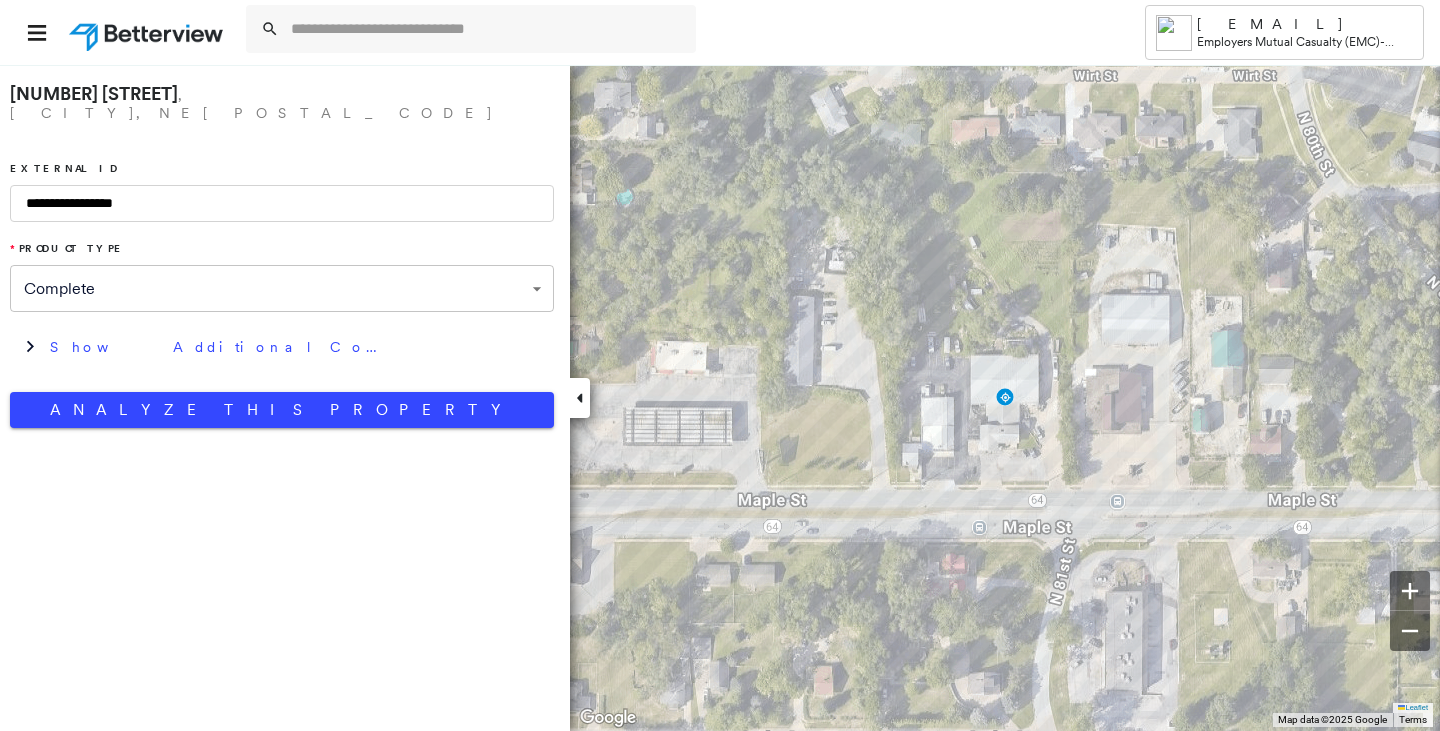 drag, startPoint x: 190, startPoint y: 194, endPoint x: 496, endPoint y: 297, distance: 322.86993 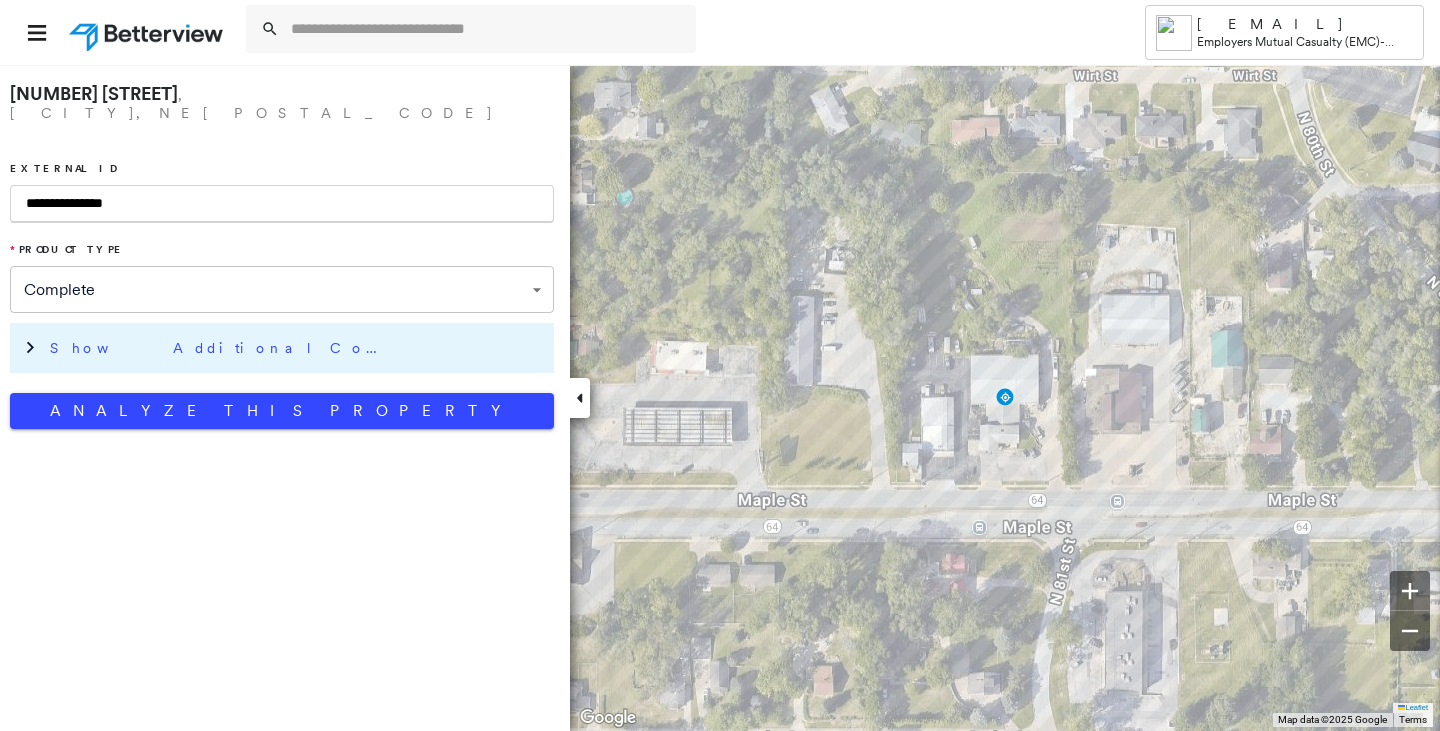type on "**********" 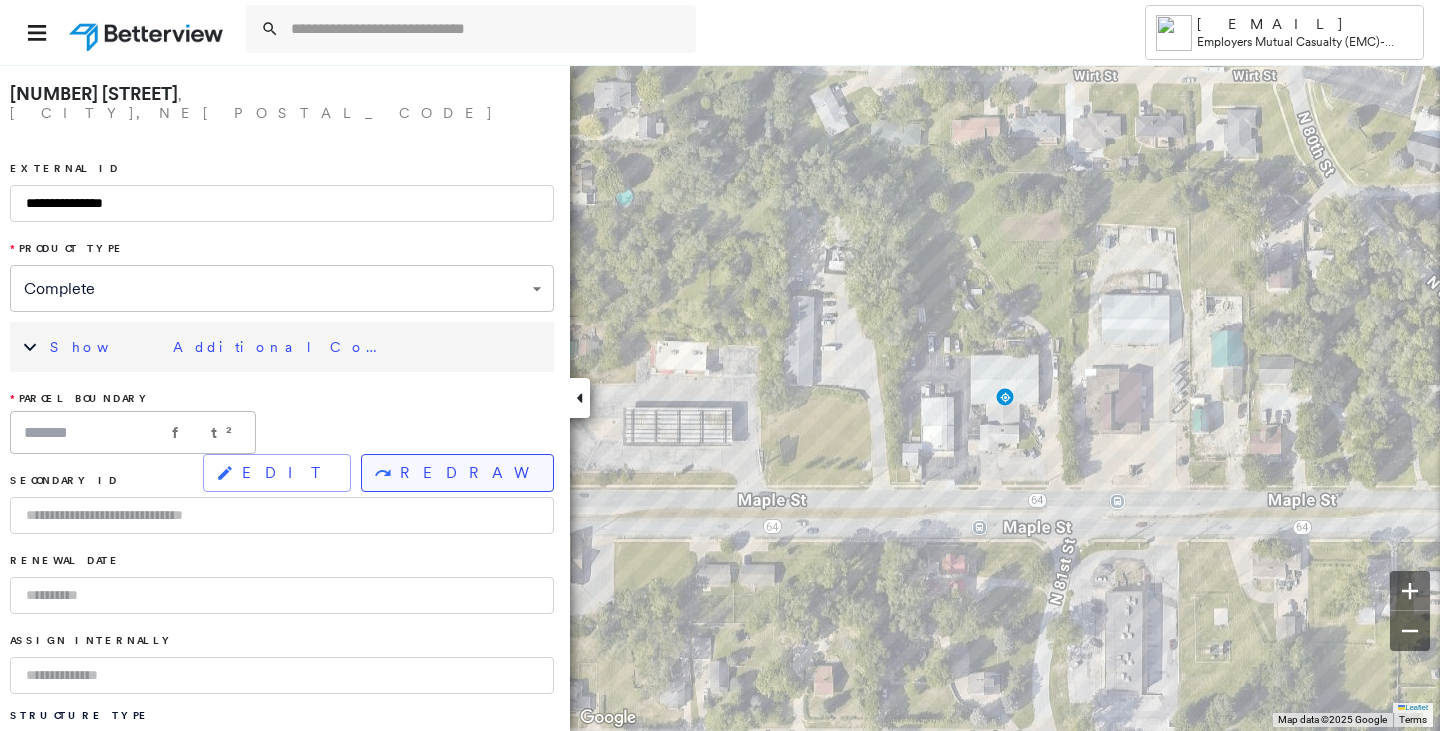 click on "REDRAW" at bounding box center (468, 473) 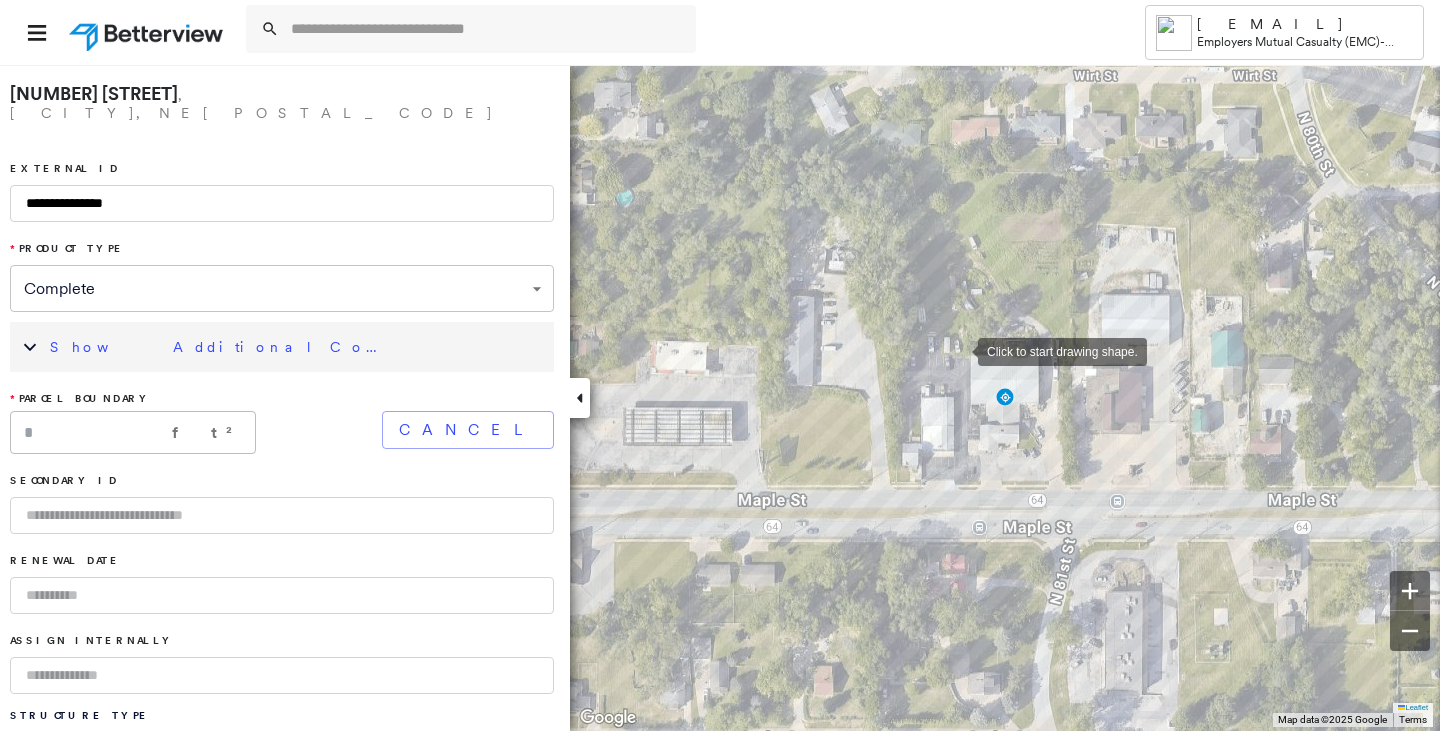 click at bounding box center (958, 350) 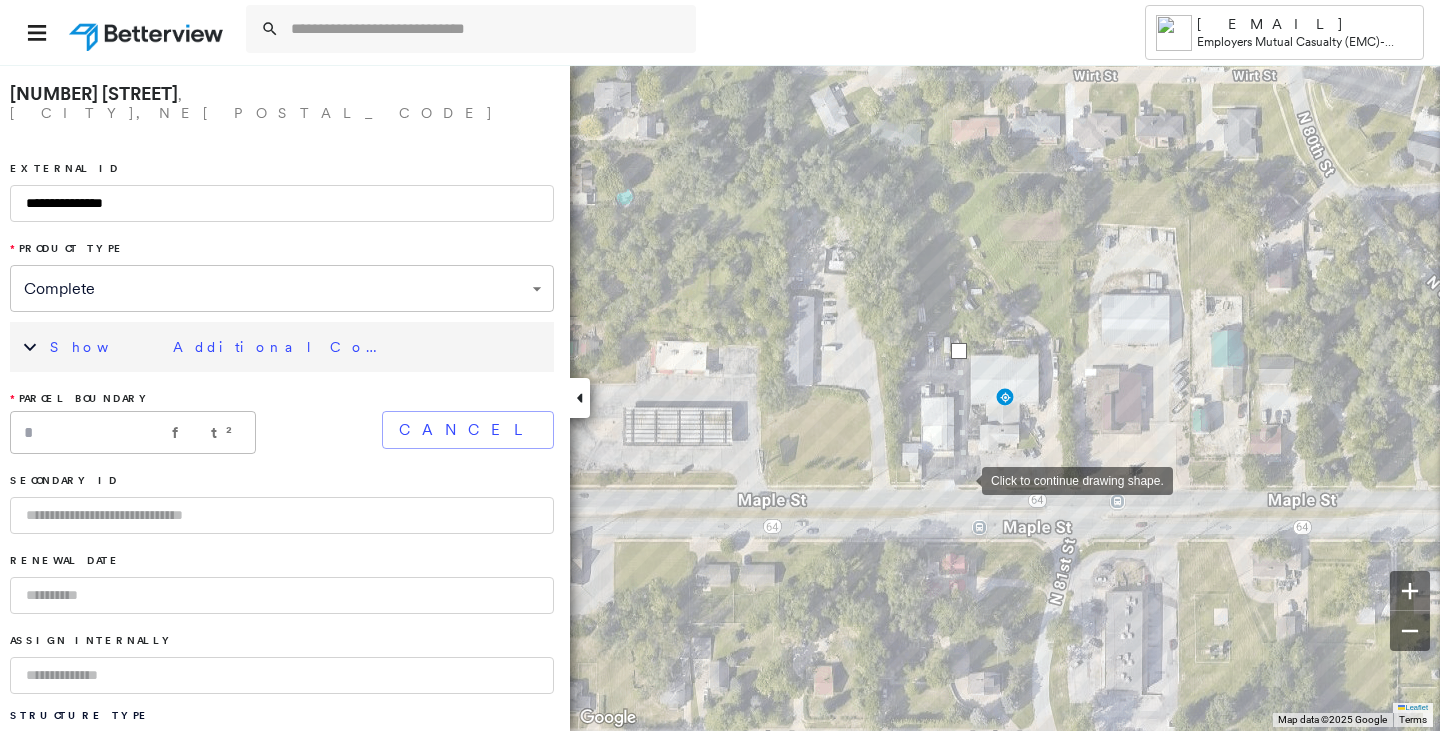 click at bounding box center [962, 479] 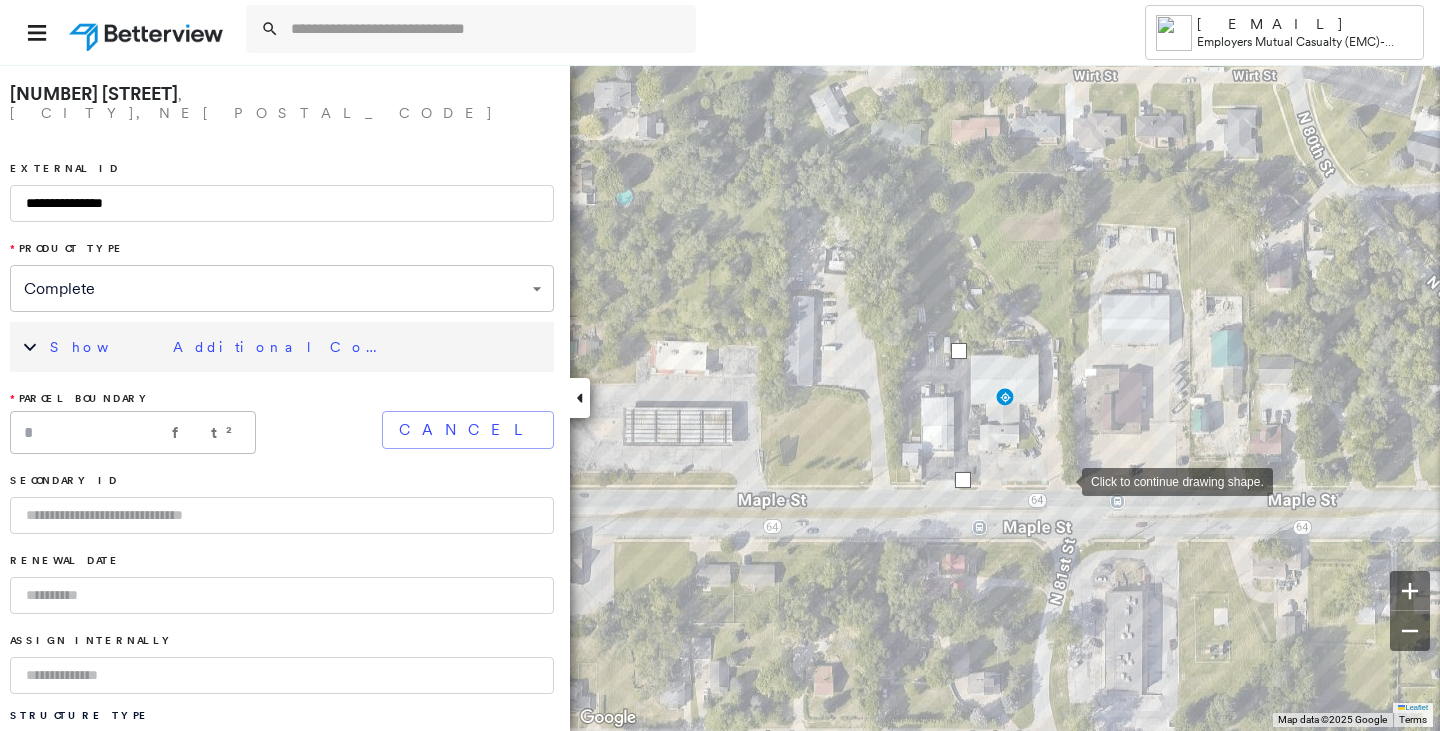 drag, startPoint x: 1062, startPoint y: 480, endPoint x: 1060, endPoint y: 462, distance: 18.110771 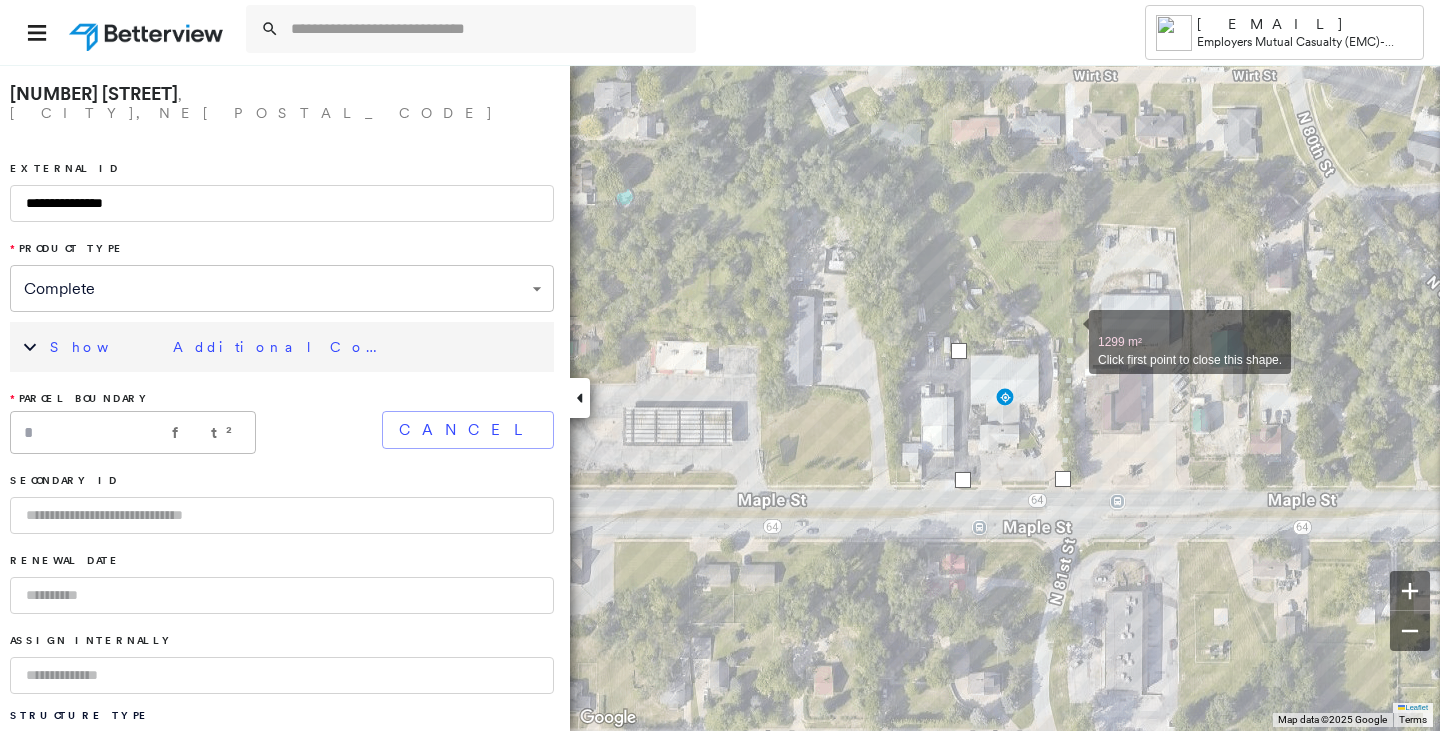 click at bounding box center [1069, 331] 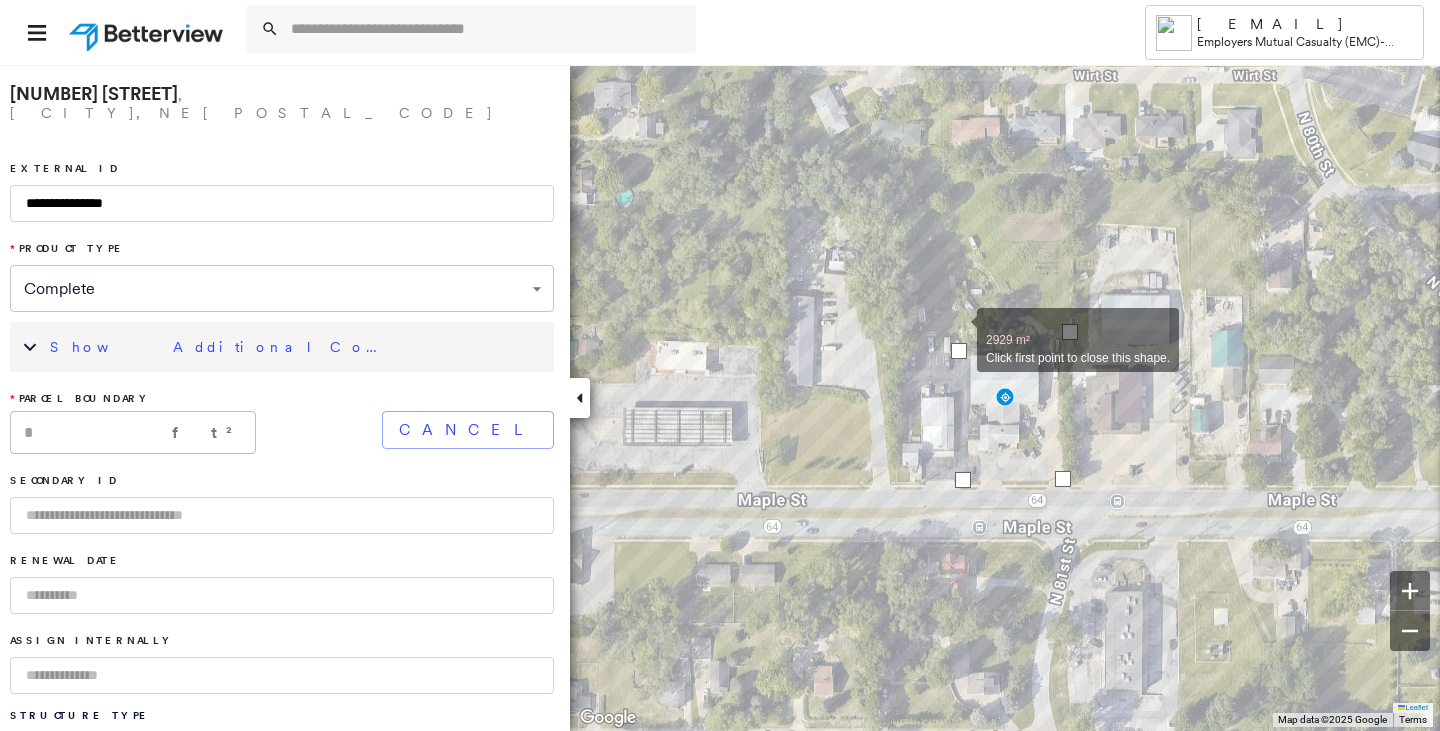 click at bounding box center (957, 329) 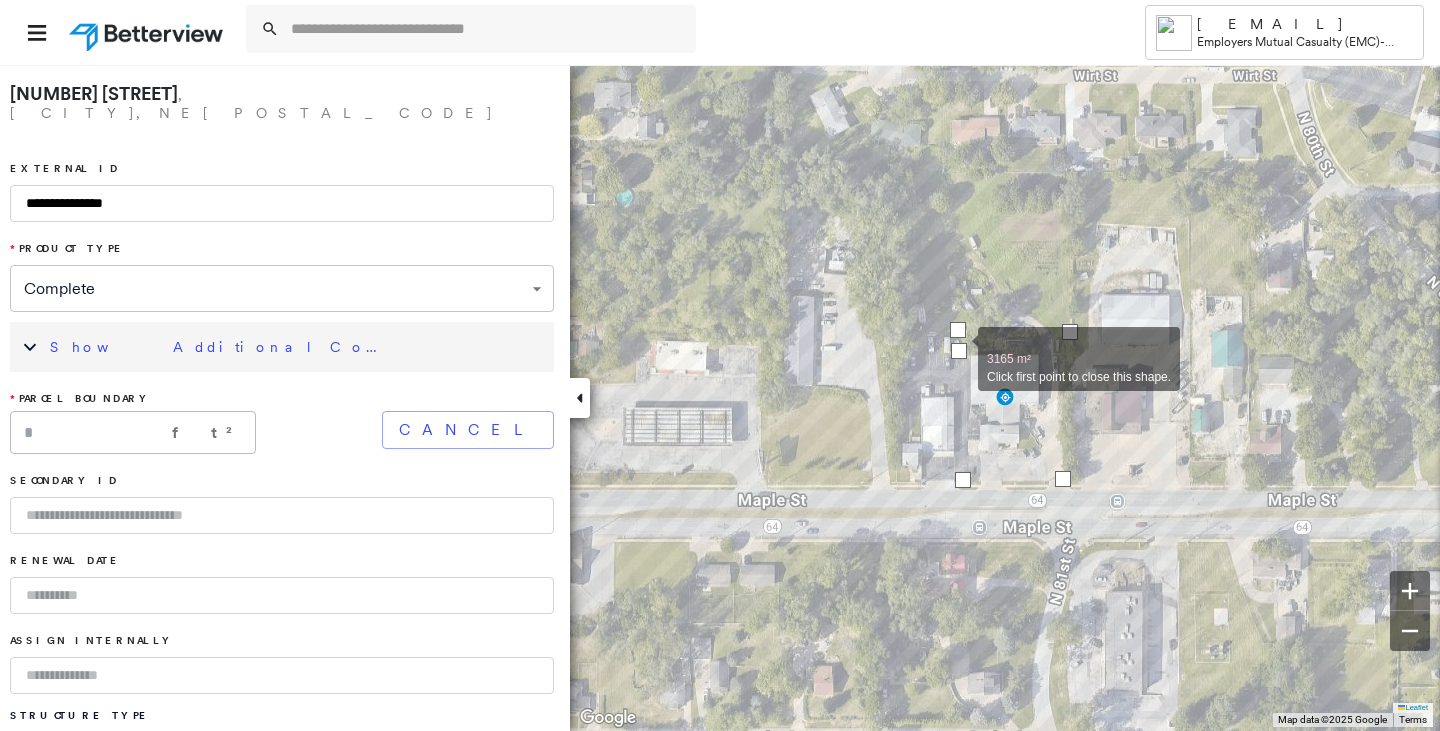 click at bounding box center [959, 351] 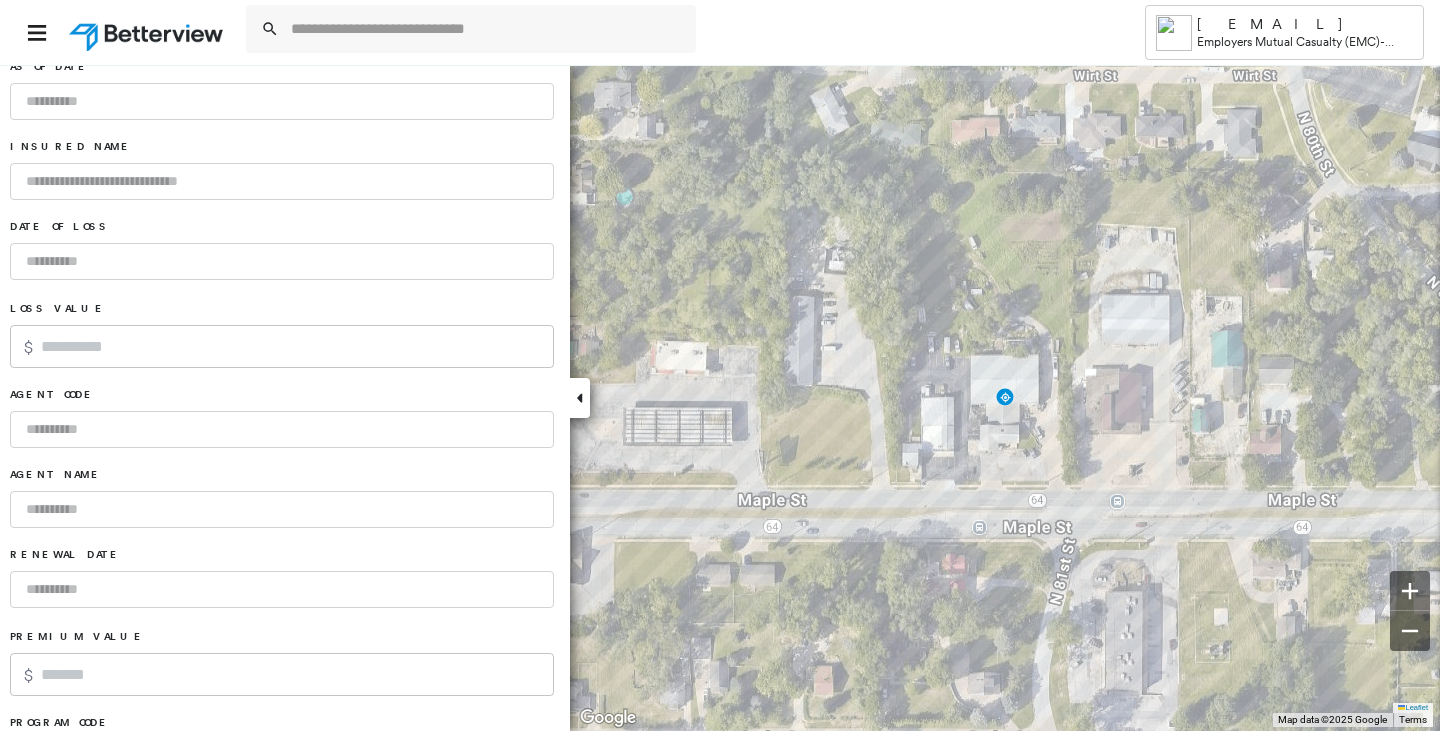 scroll, scrollTop: 1322, scrollLeft: 0, axis: vertical 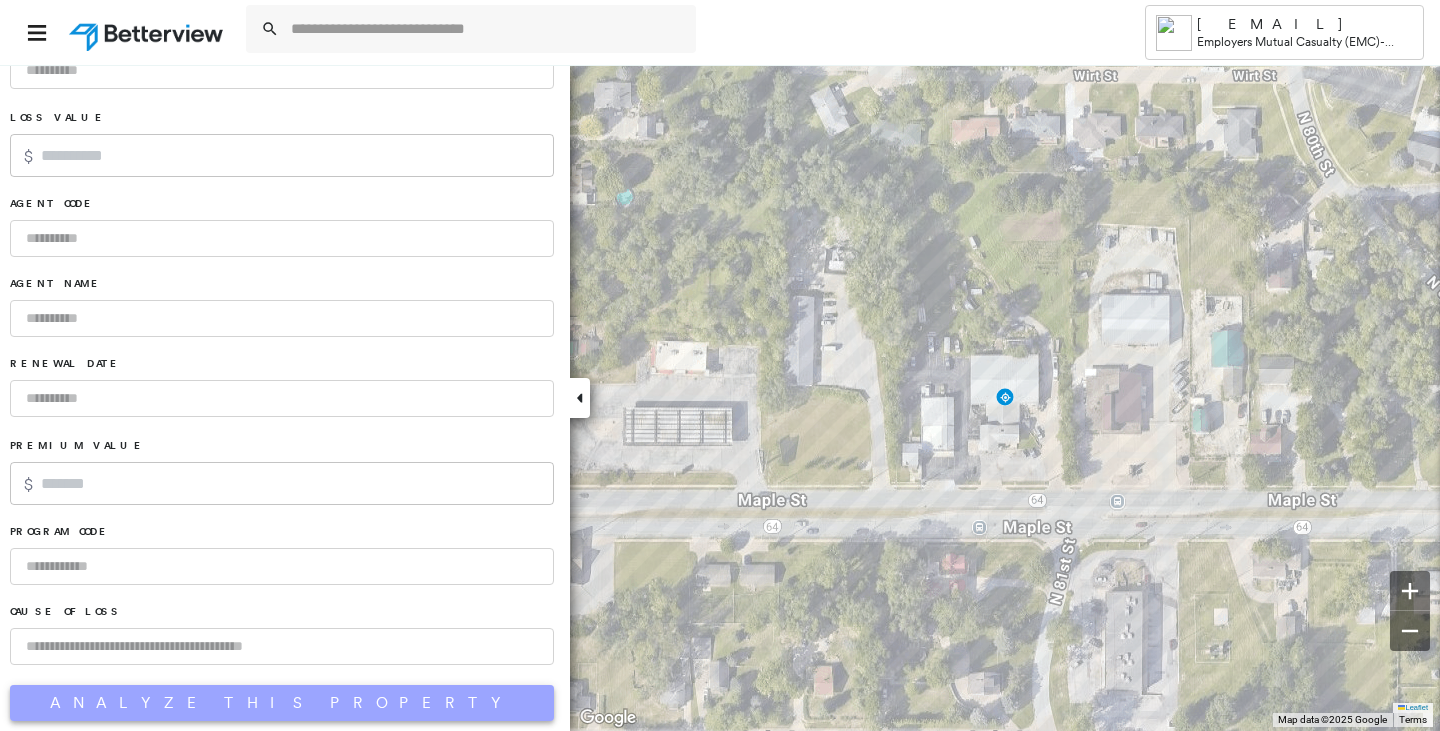 click on "Analyze This Property" at bounding box center (282, 703) 